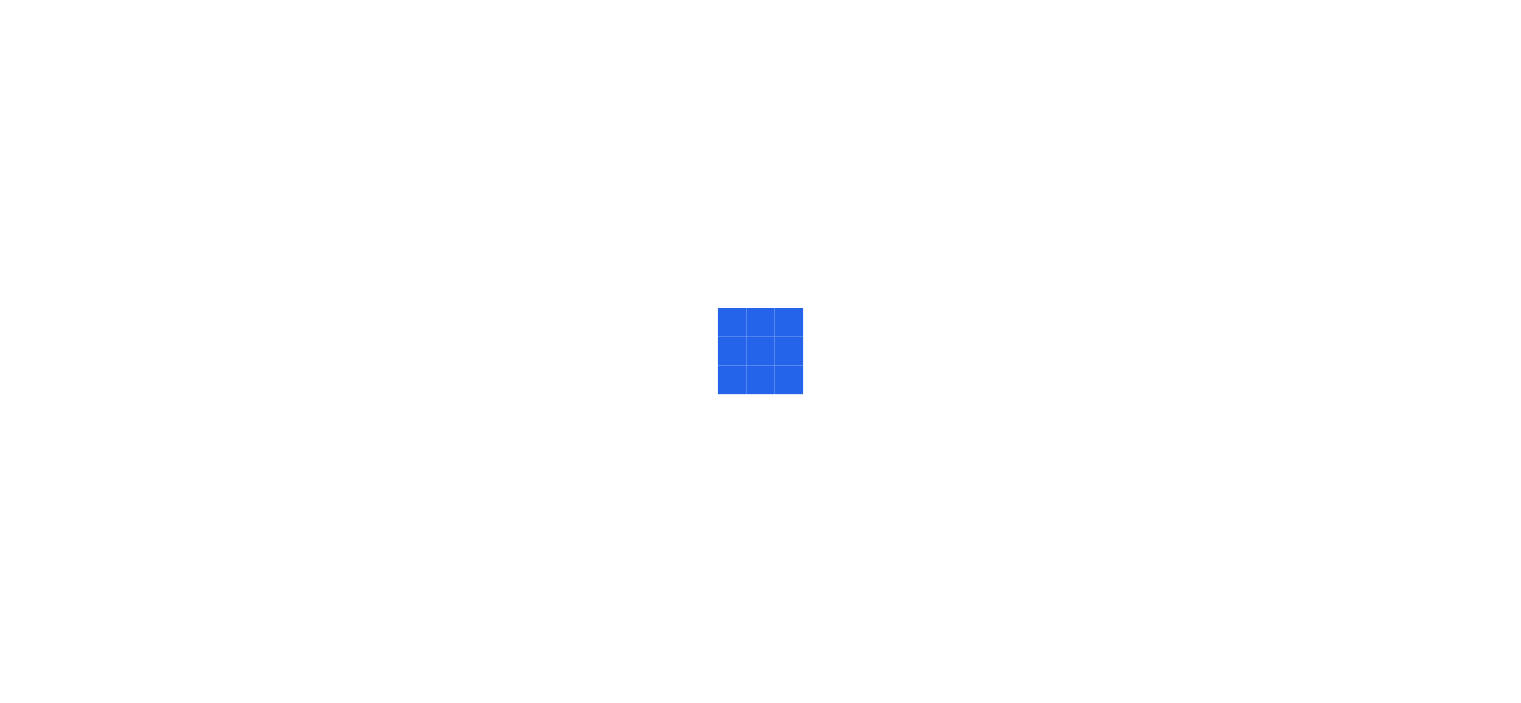 scroll, scrollTop: 0, scrollLeft: 0, axis: both 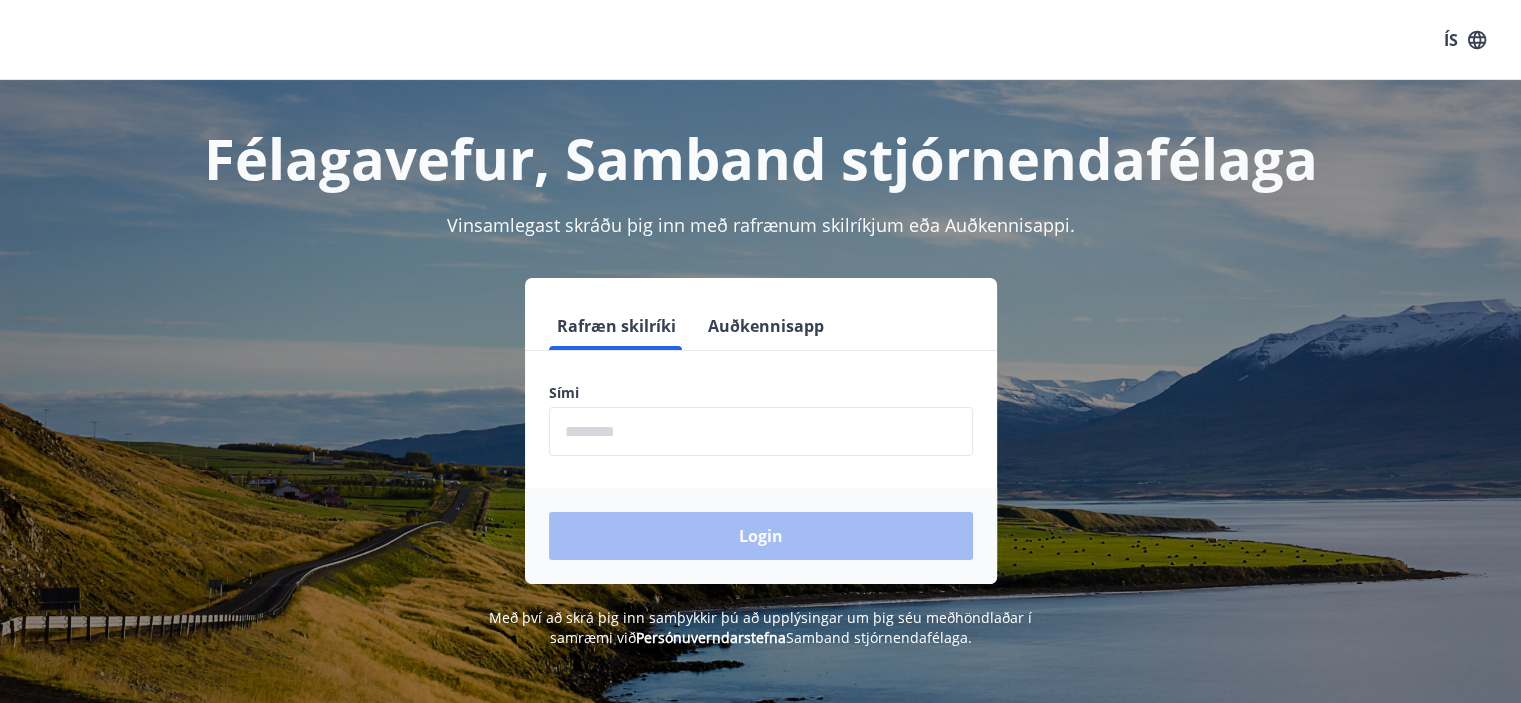 click on "Rafræn skilríki Auðkennisapp Sími ​ Login" at bounding box center [761, 443] 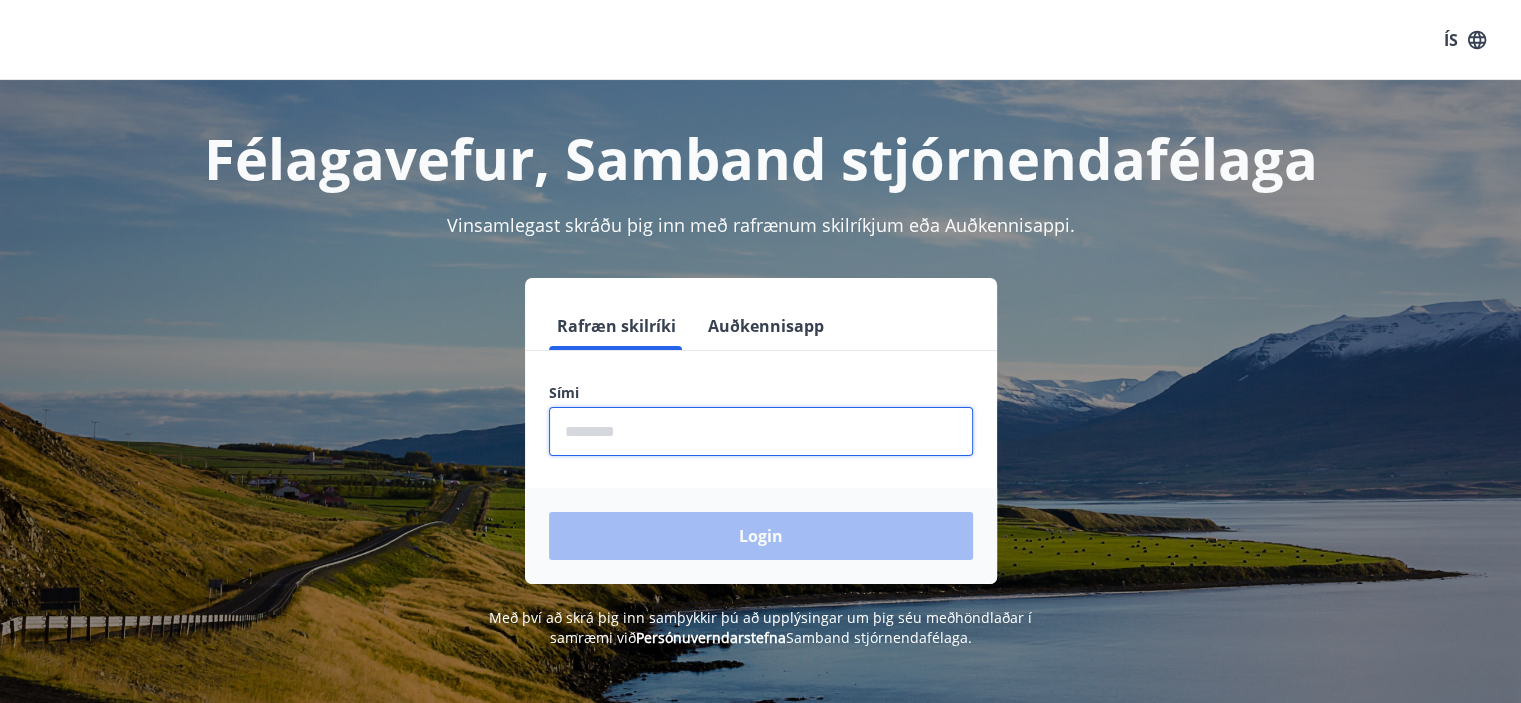 type on "********" 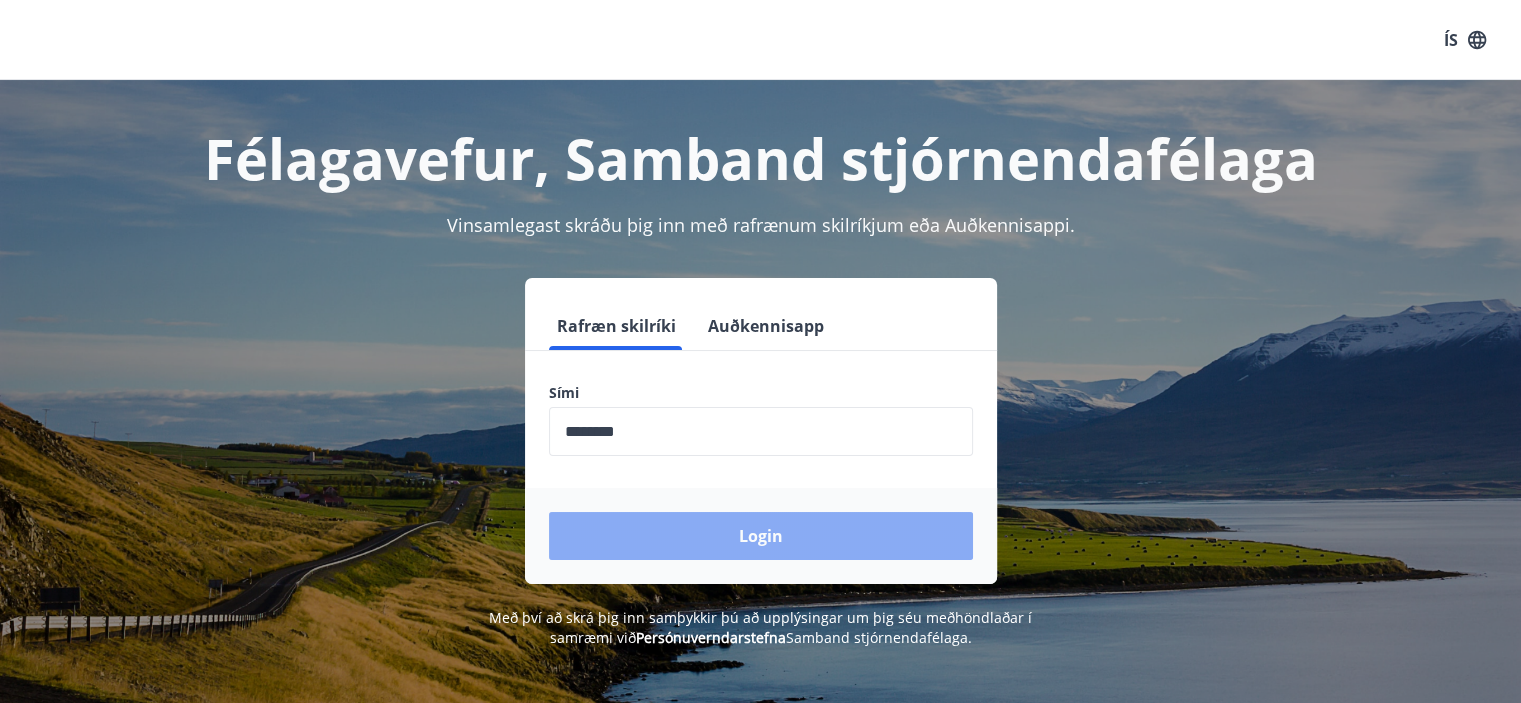 click on "Login" at bounding box center (761, 536) 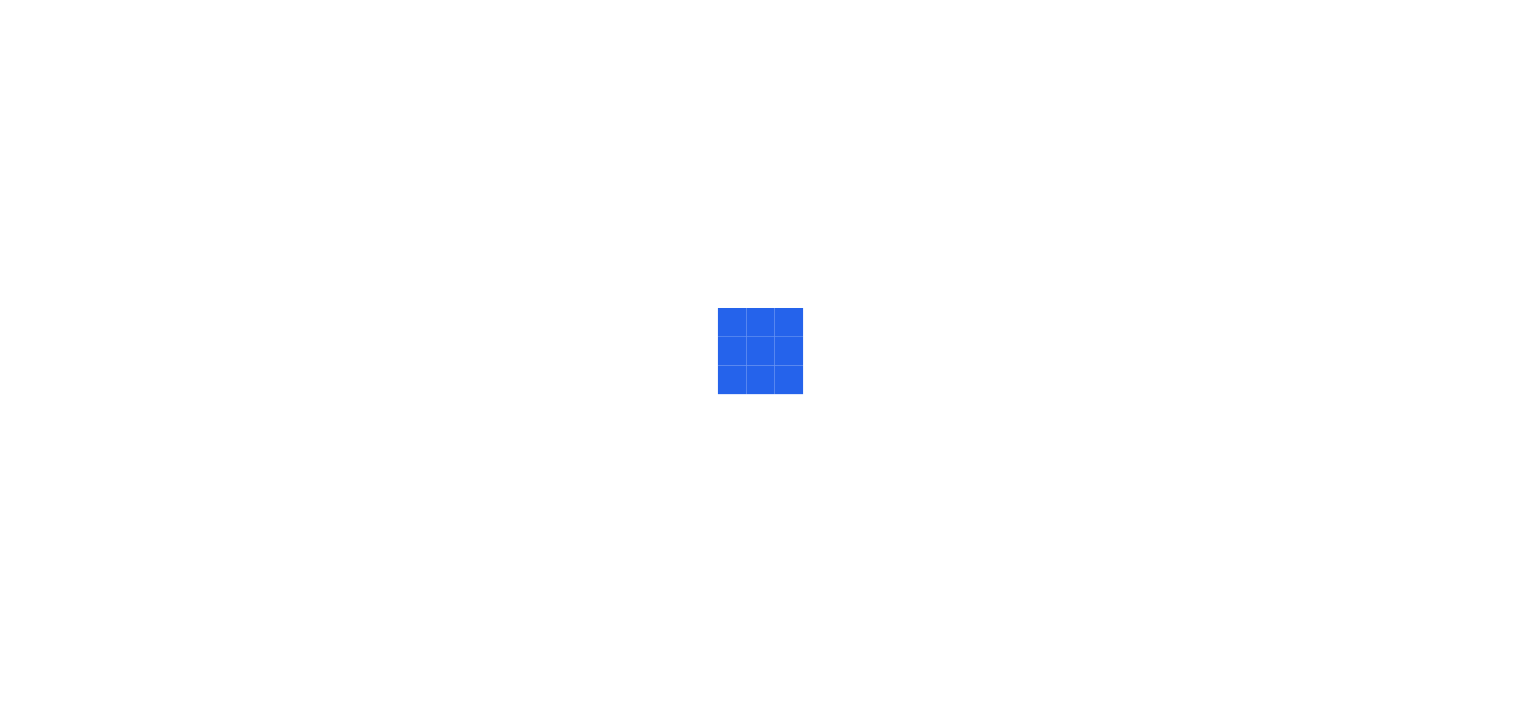 scroll, scrollTop: 0, scrollLeft: 0, axis: both 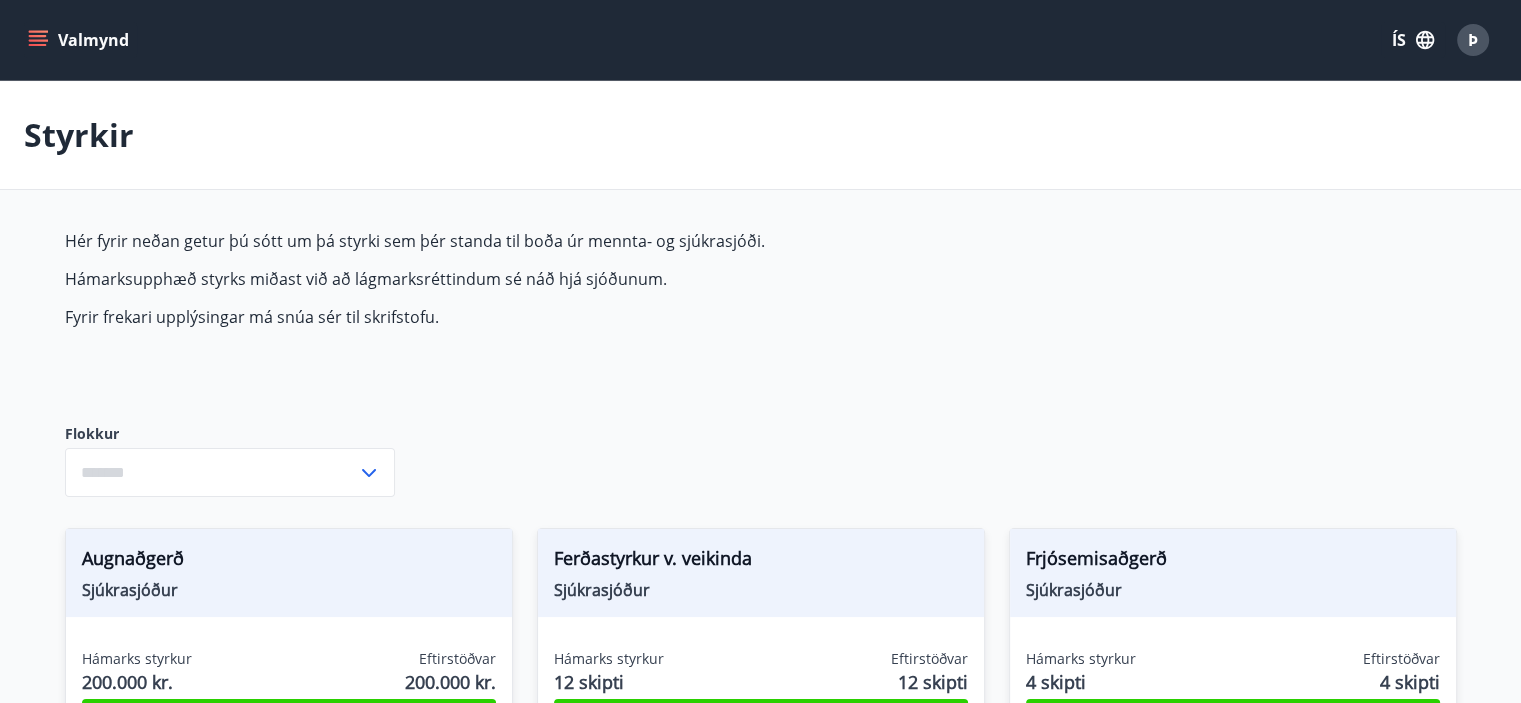 type on "***" 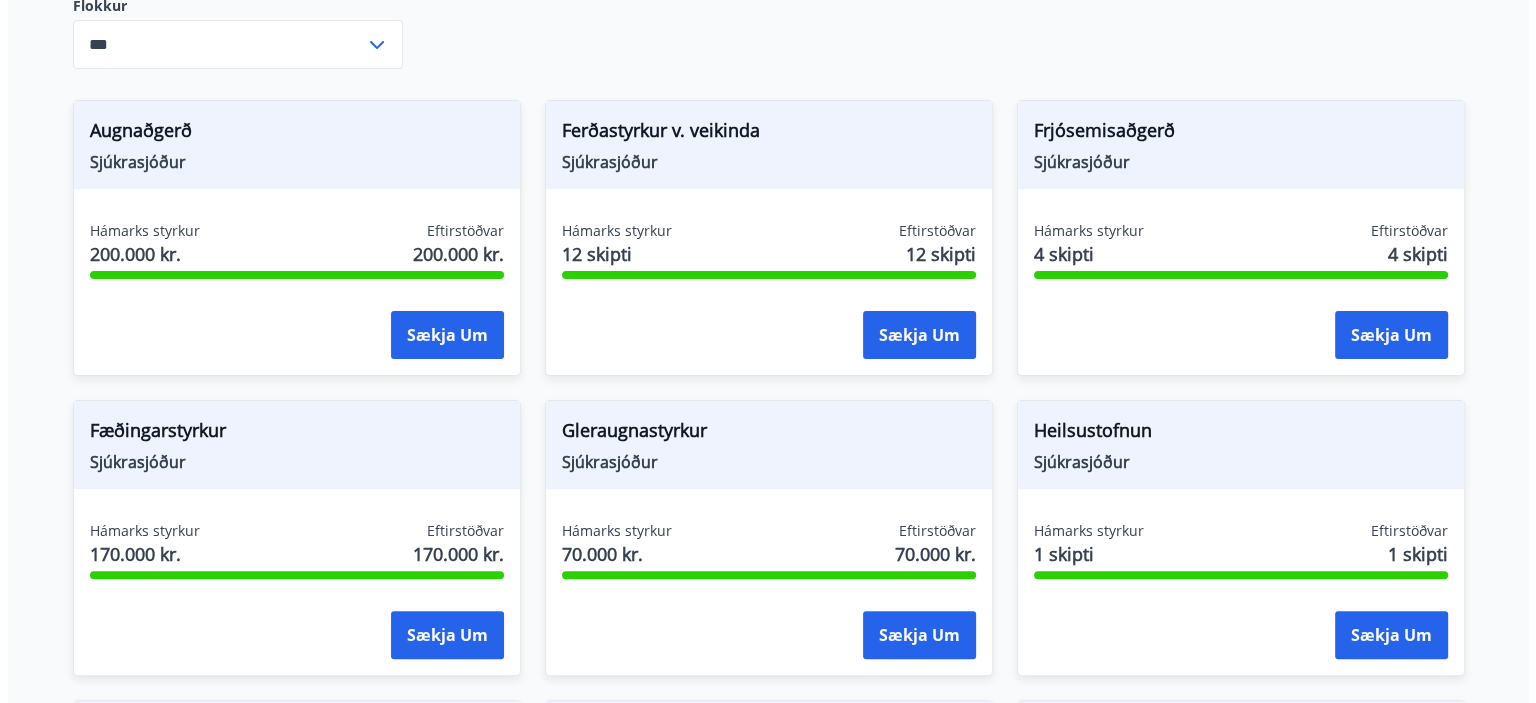 scroll, scrollTop: 289, scrollLeft: 0, axis: vertical 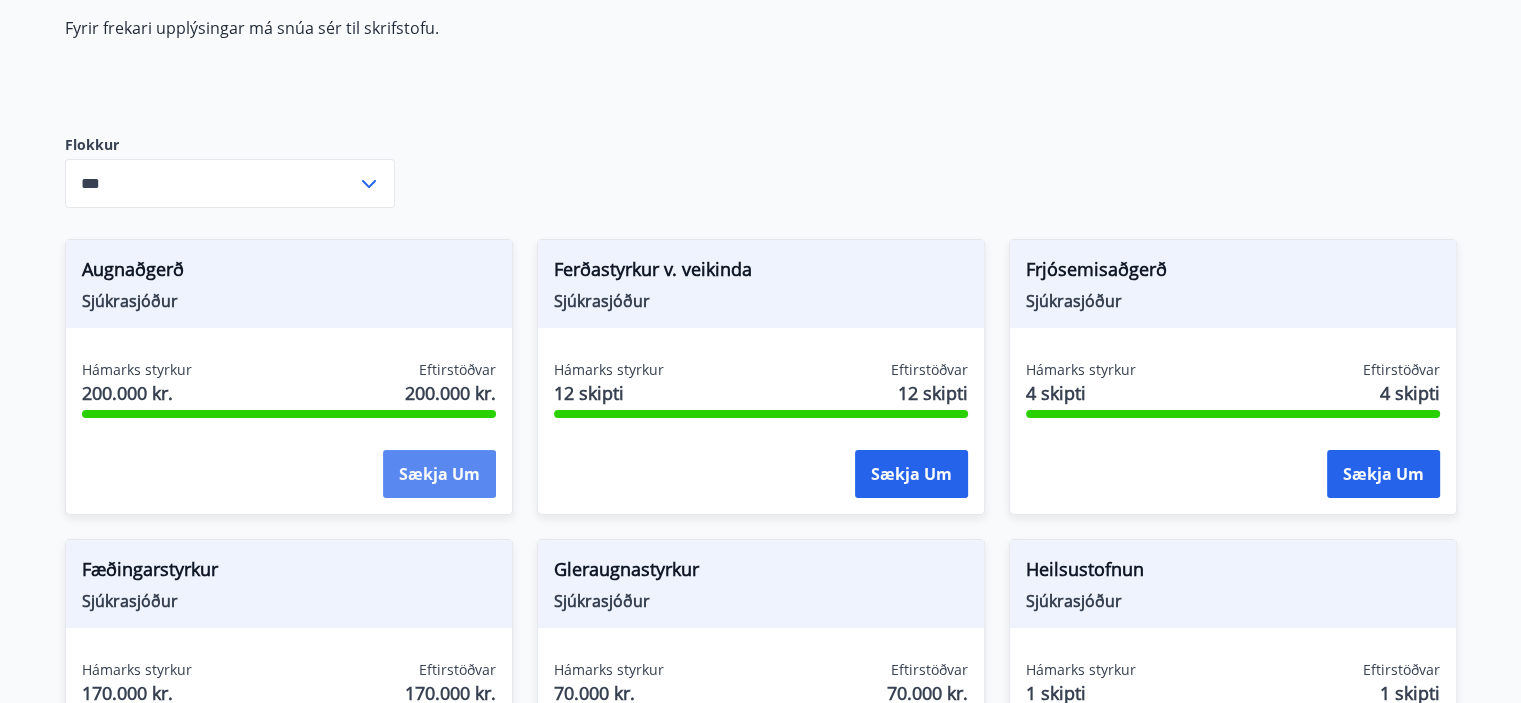 click on "Sækja um" at bounding box center [439, 474] 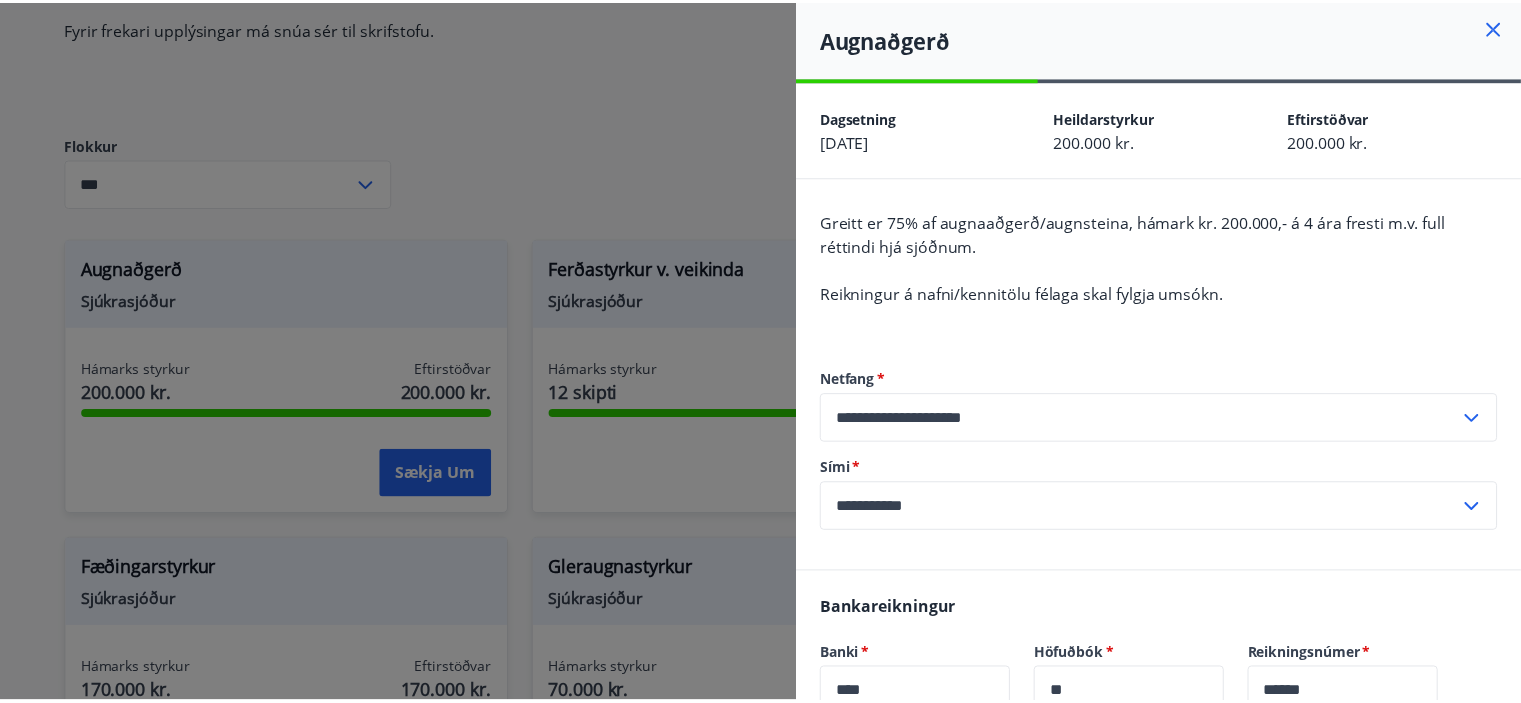 scroll, scrollTop: 0, scrollLeft: 0, axis: both 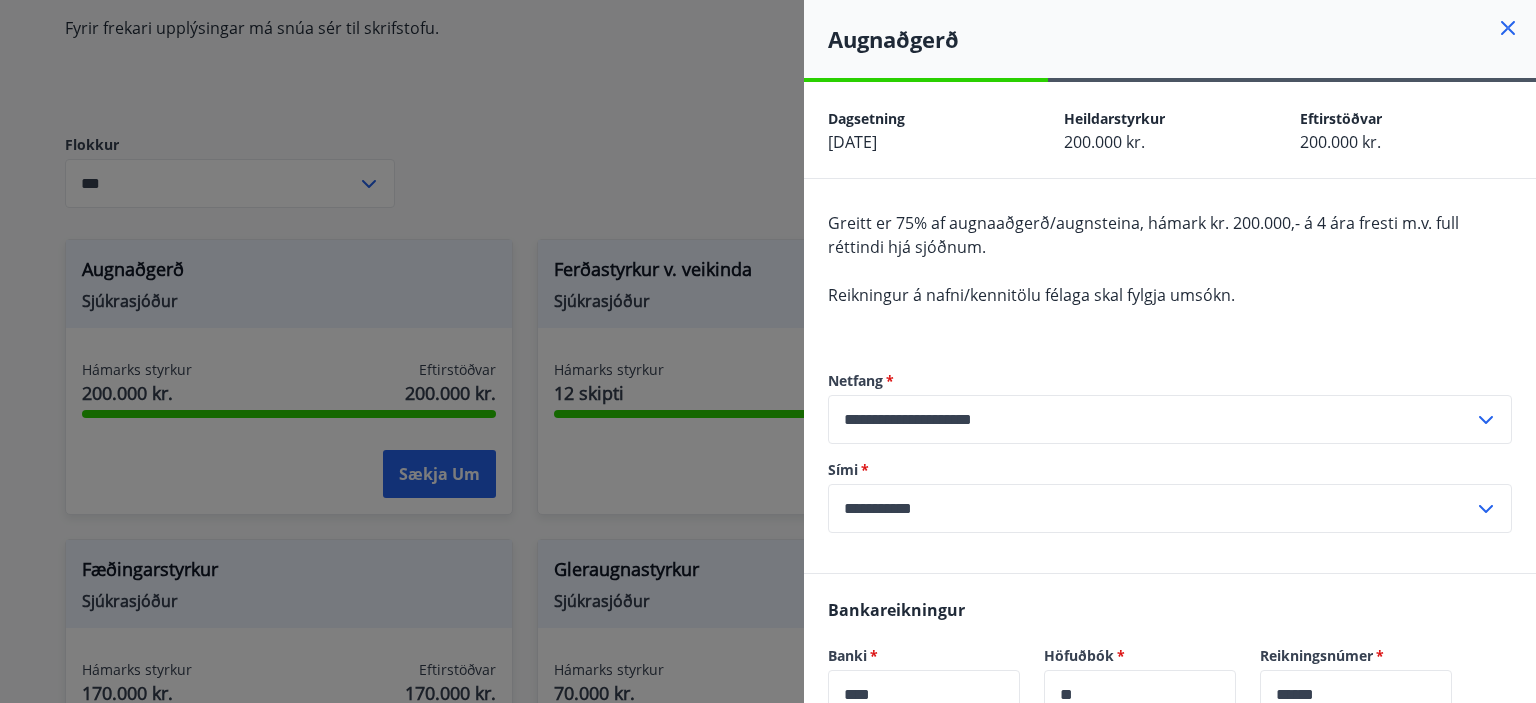 click 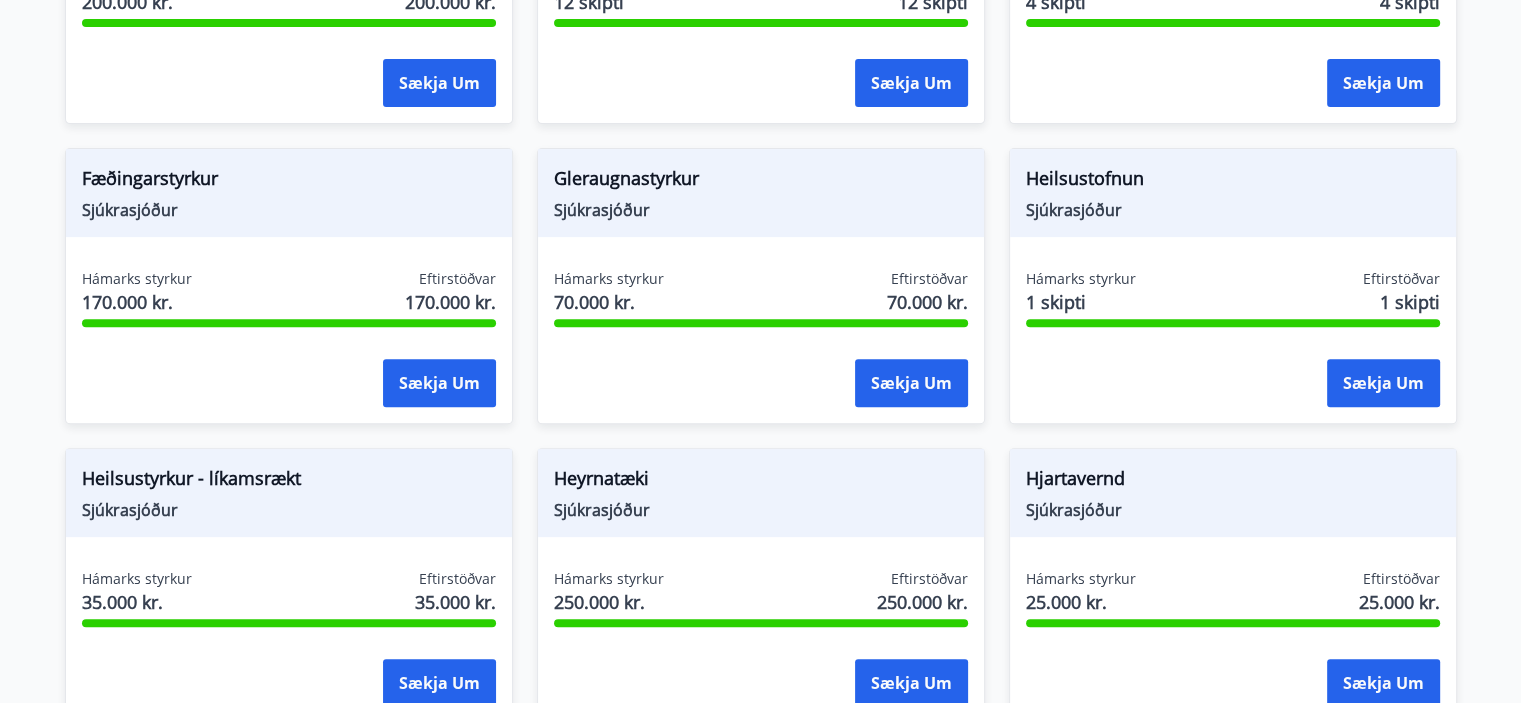 scroll, scrollTop: 0, scrollLeft: 0, axis: both 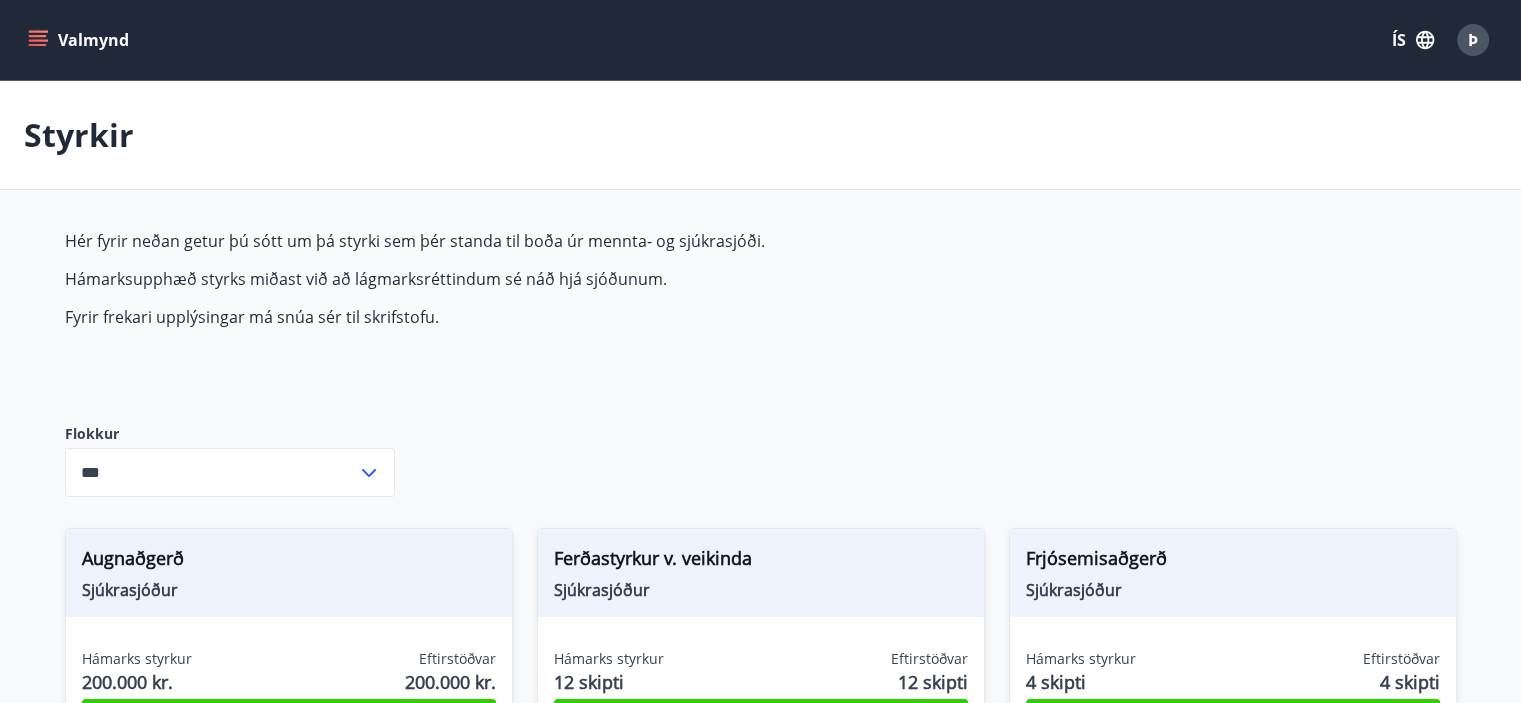 click 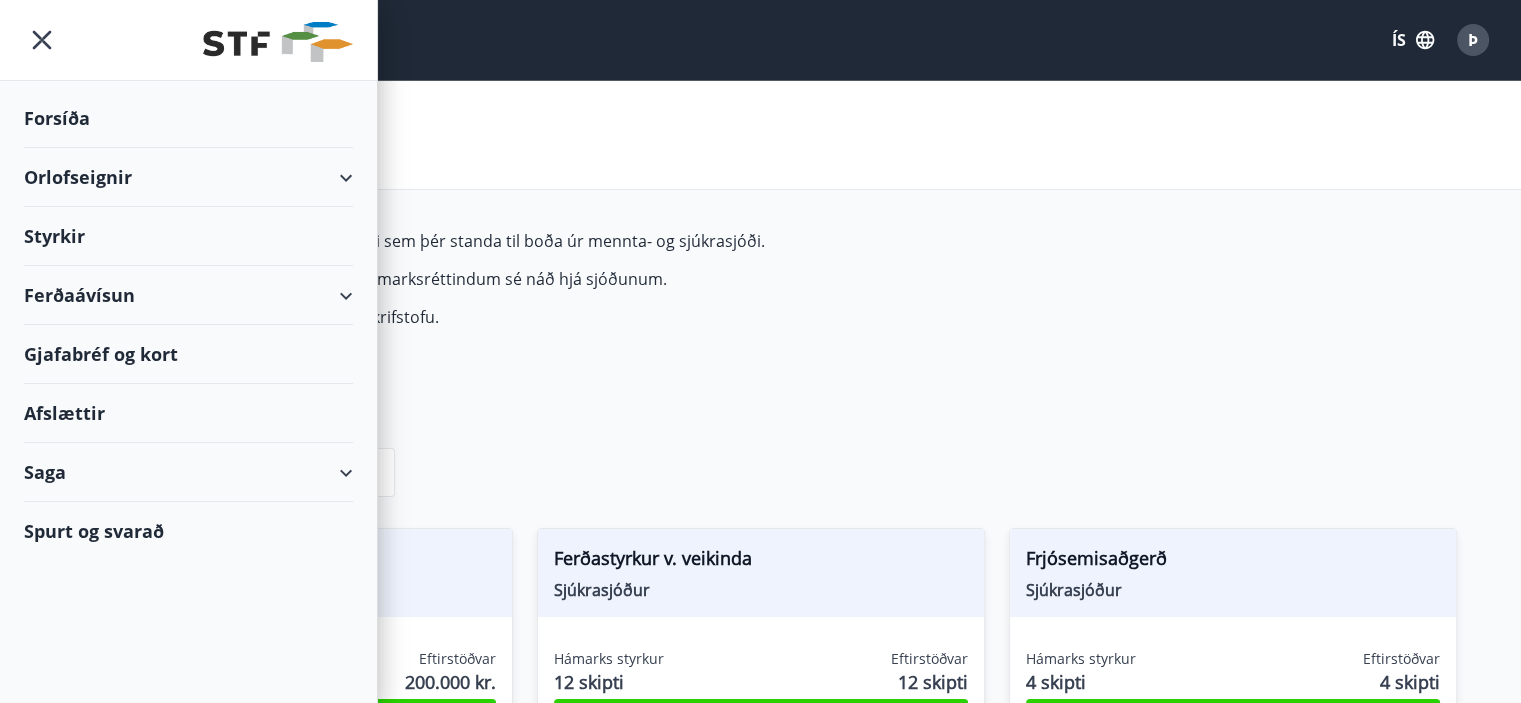 click on "Gjafabréf og kort" at bounding box center [188, 354] 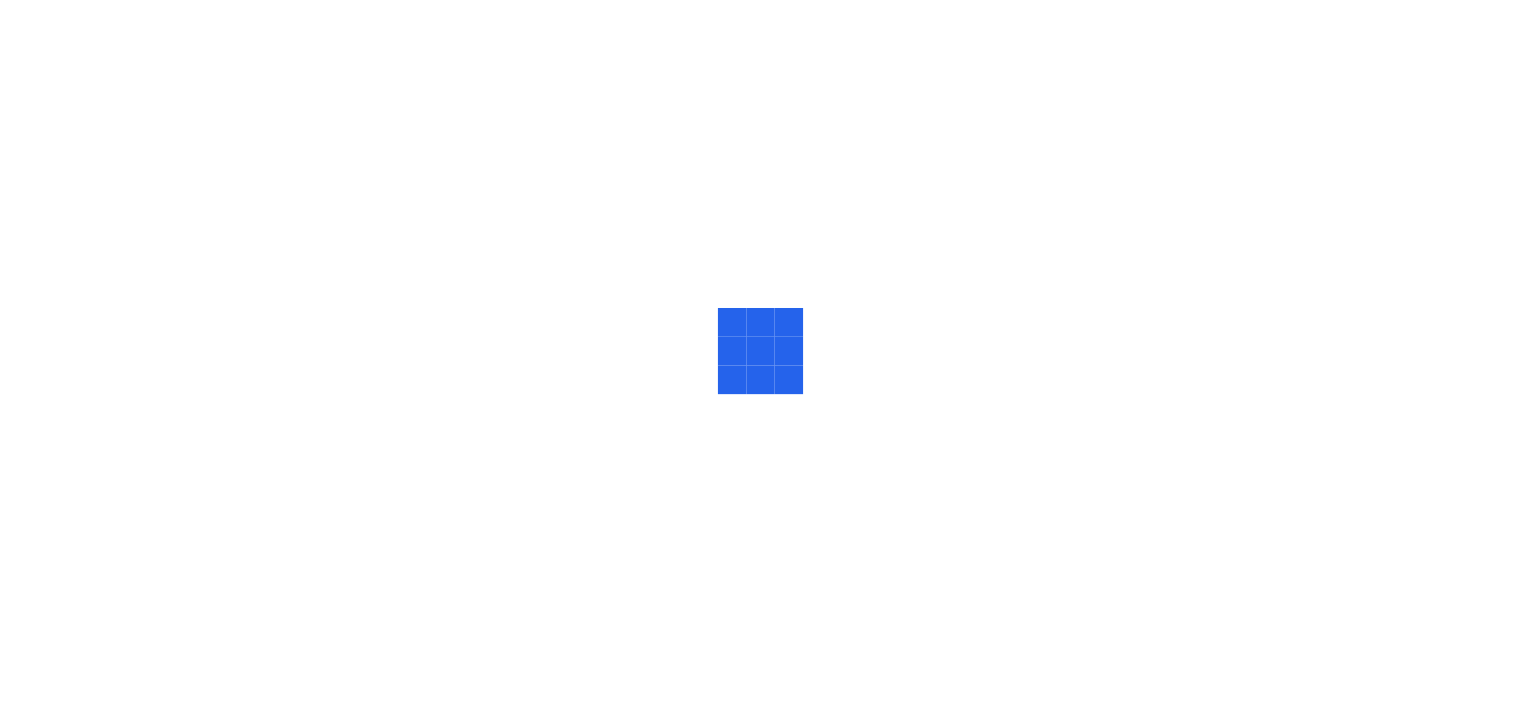 scroll, scrollTop: 0, scrollLeft: 0, axis: both 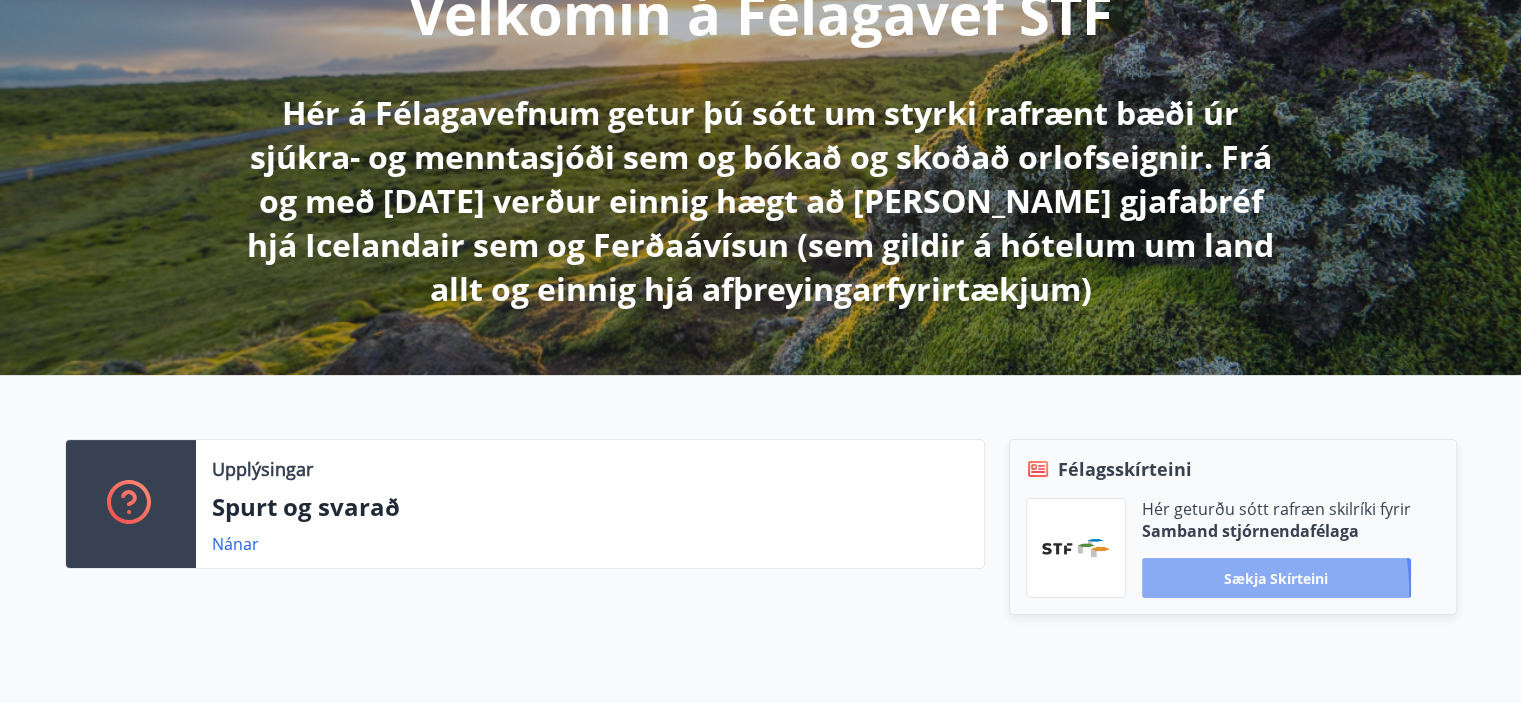 click on "Sækja skírteini" at bounding box center (1276, 578) 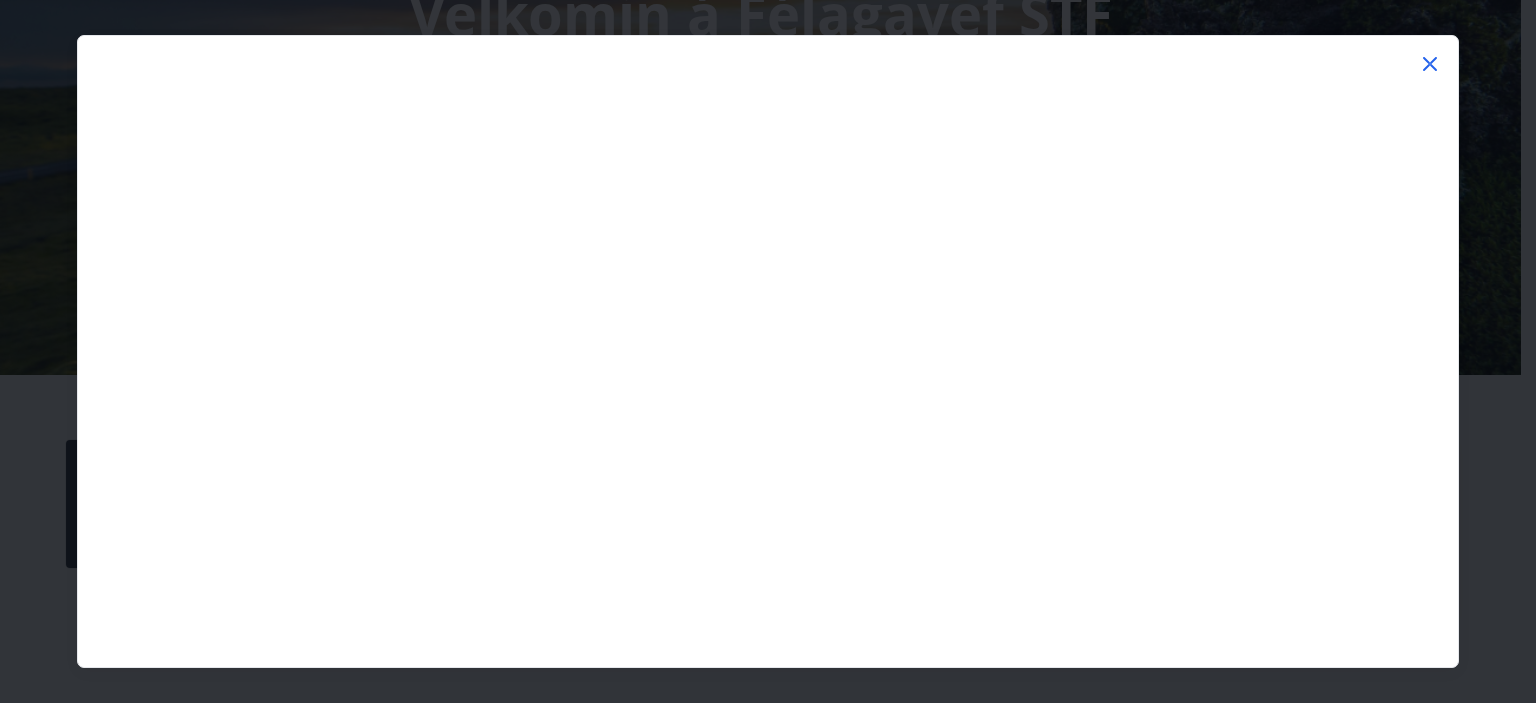 click 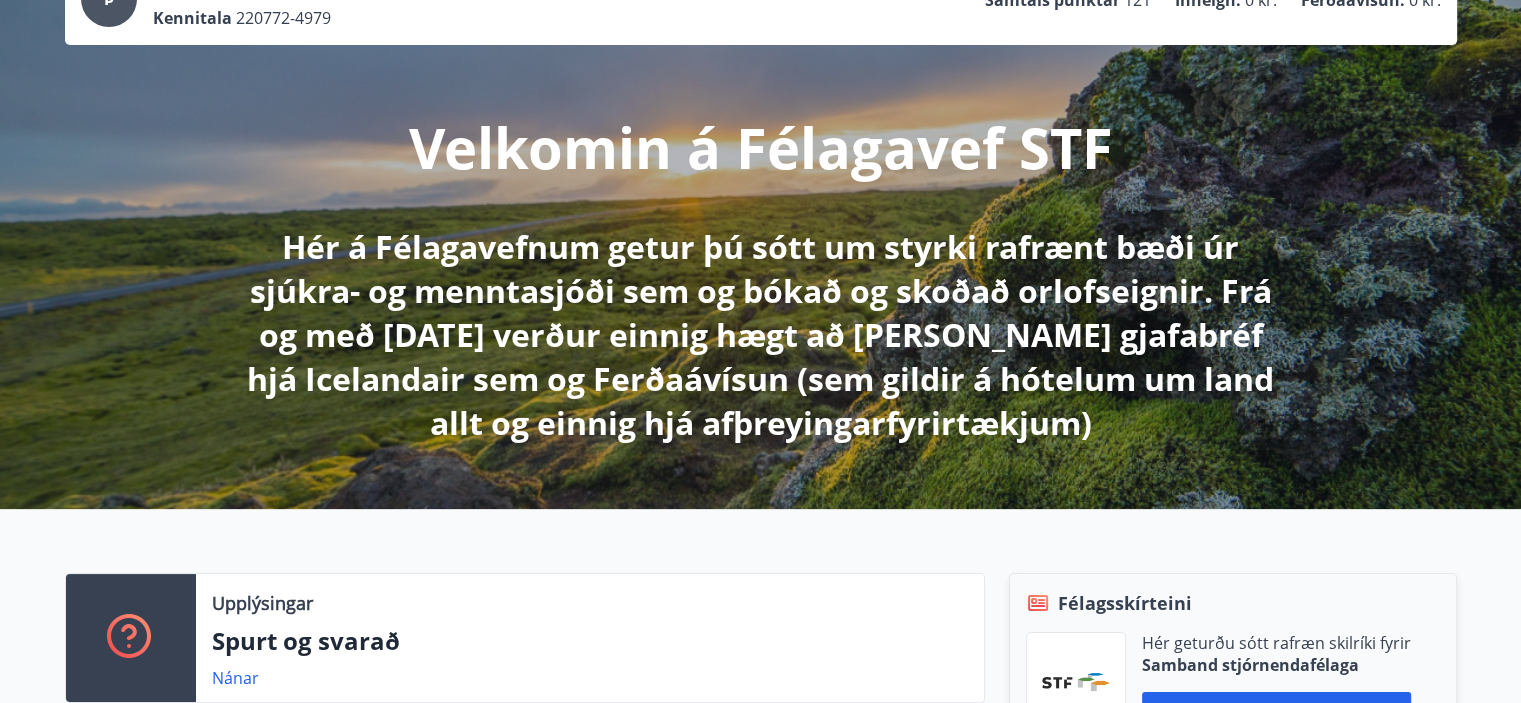 scroll, scrollTop: 0, scrollLeft: 0, axis: both 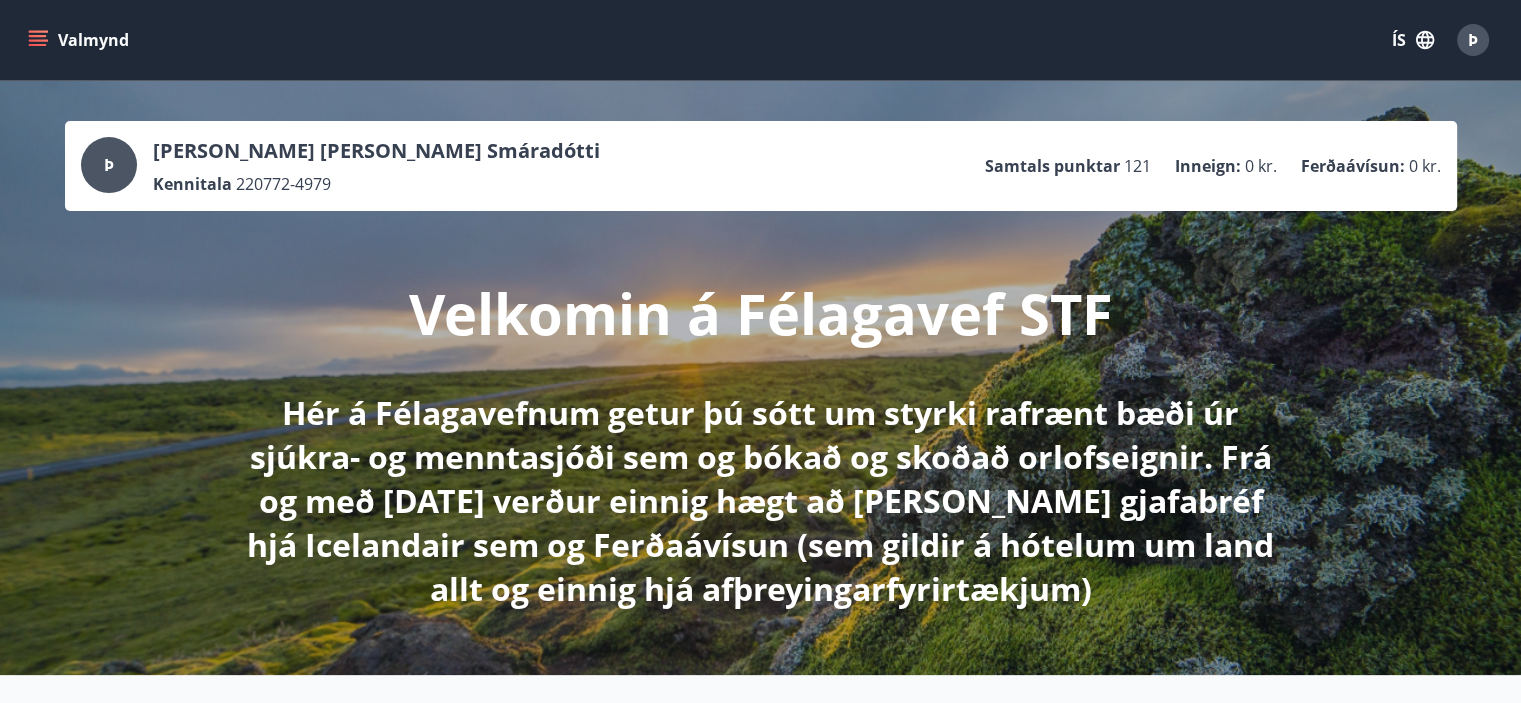 click 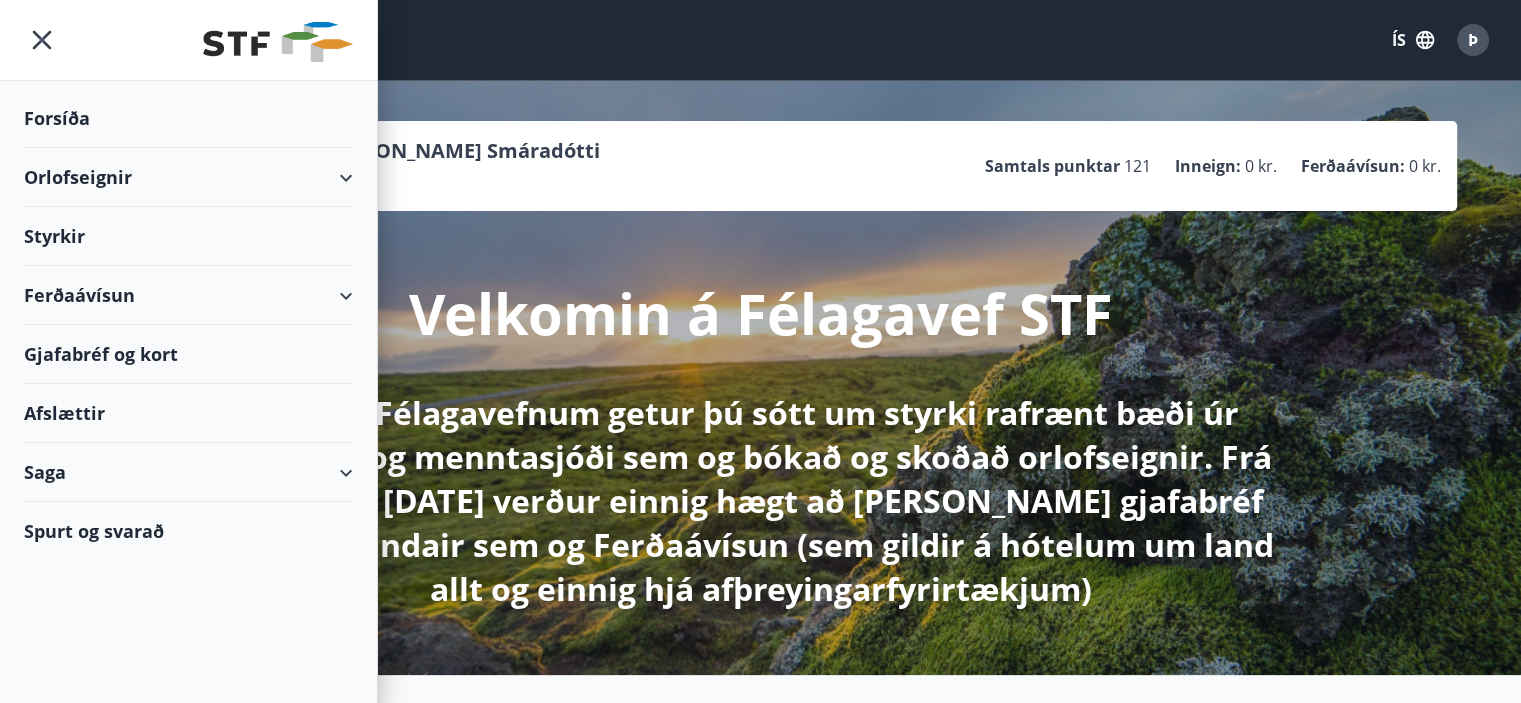 click on "Orlofseignir" at bounding box center [188, 177] 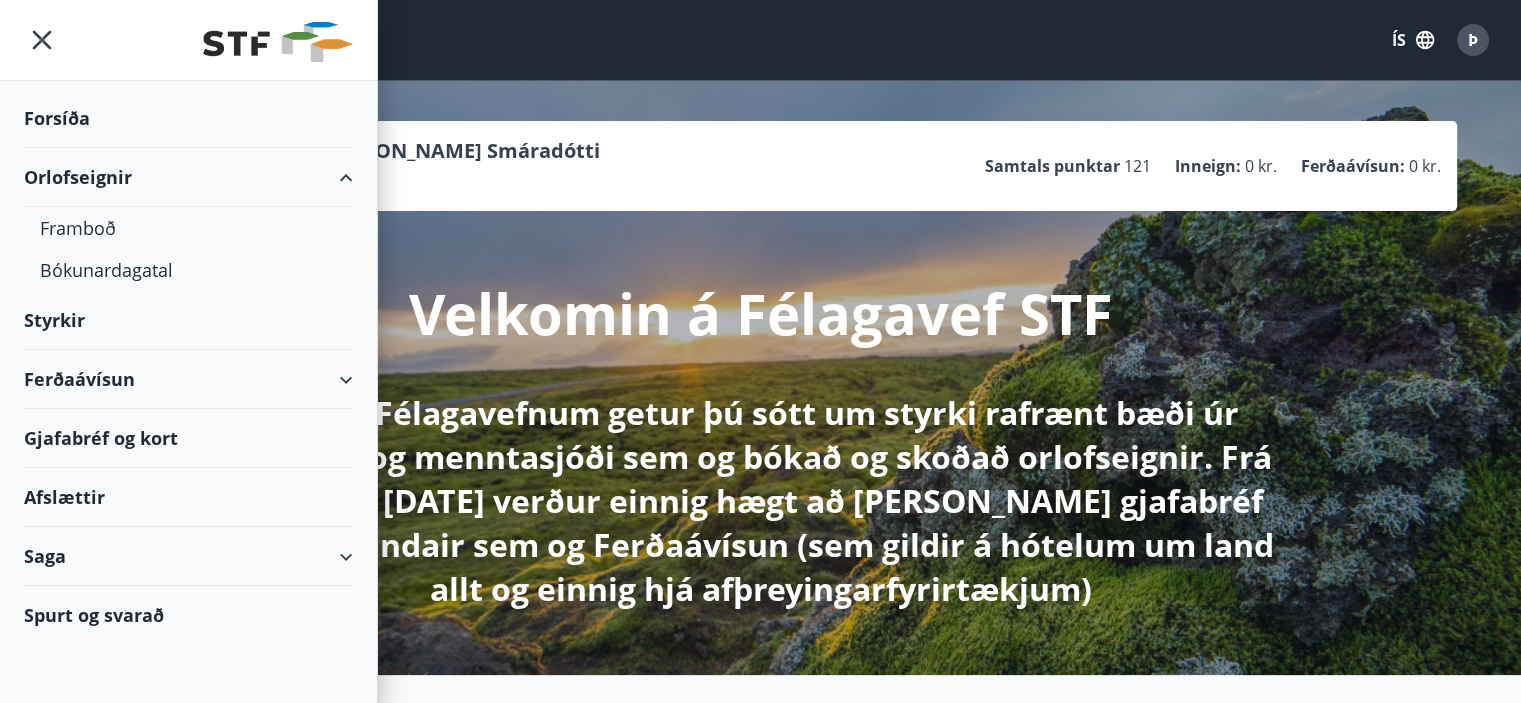 click on "Orlofseignir" at bounding box center (188, 177) 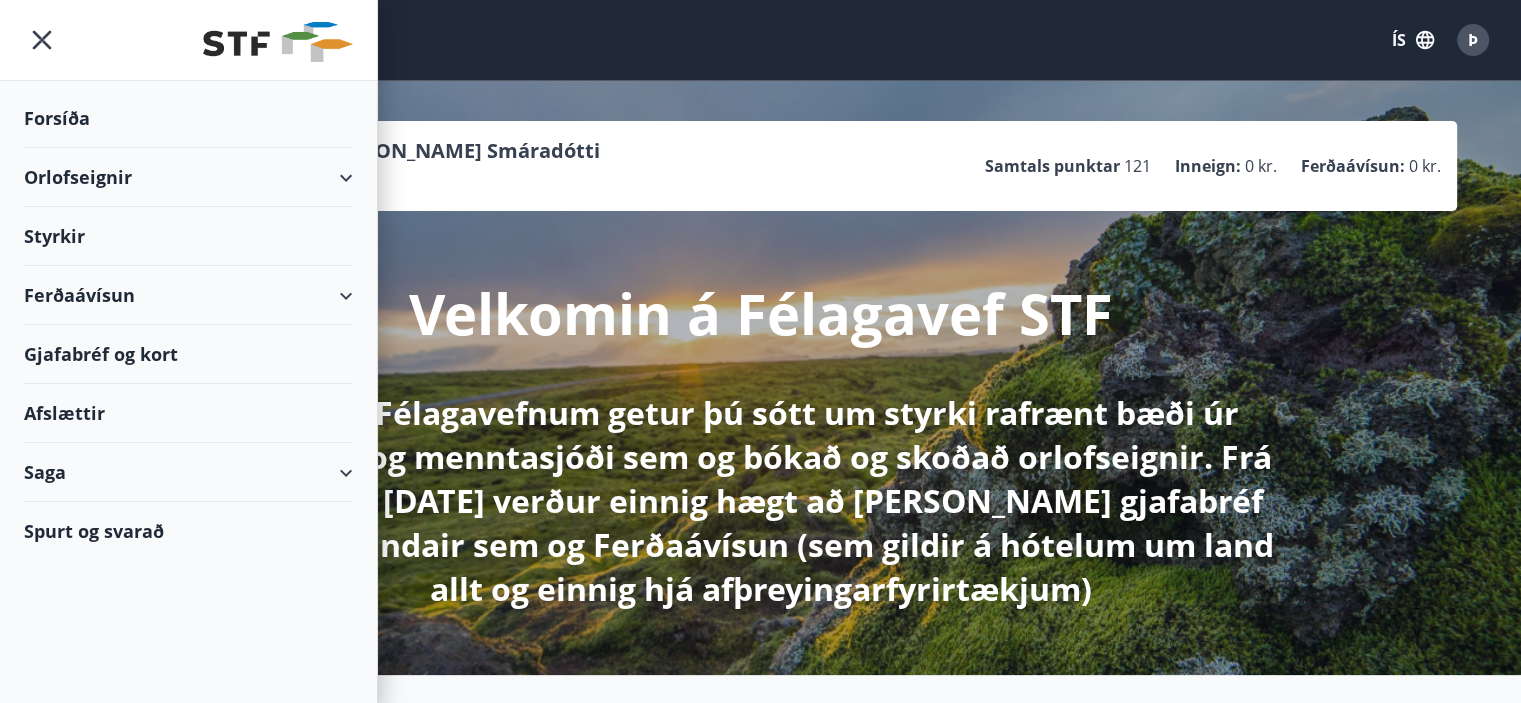click on "Orlofseignir" at bounding box center [188, 177] 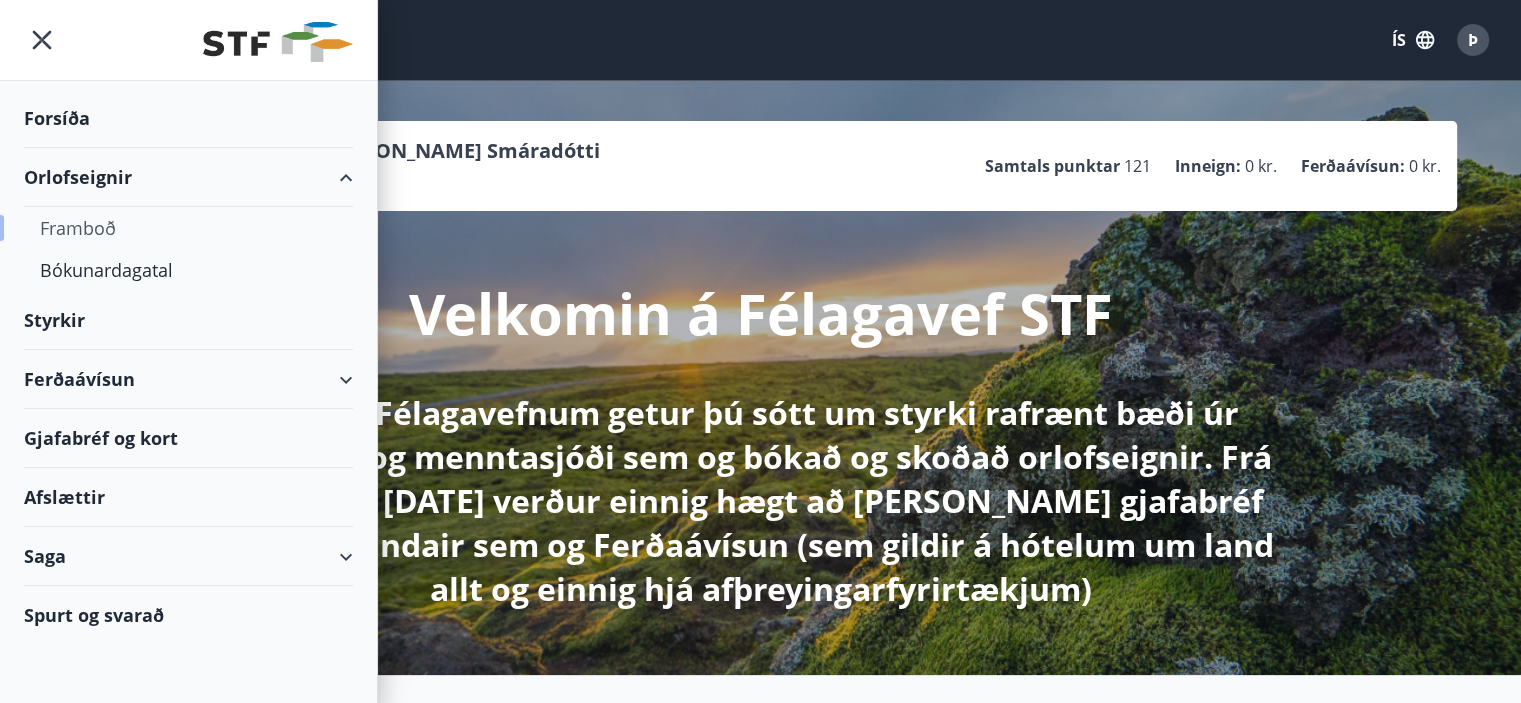 click on "Framboð" at bounding box center (188, 228) 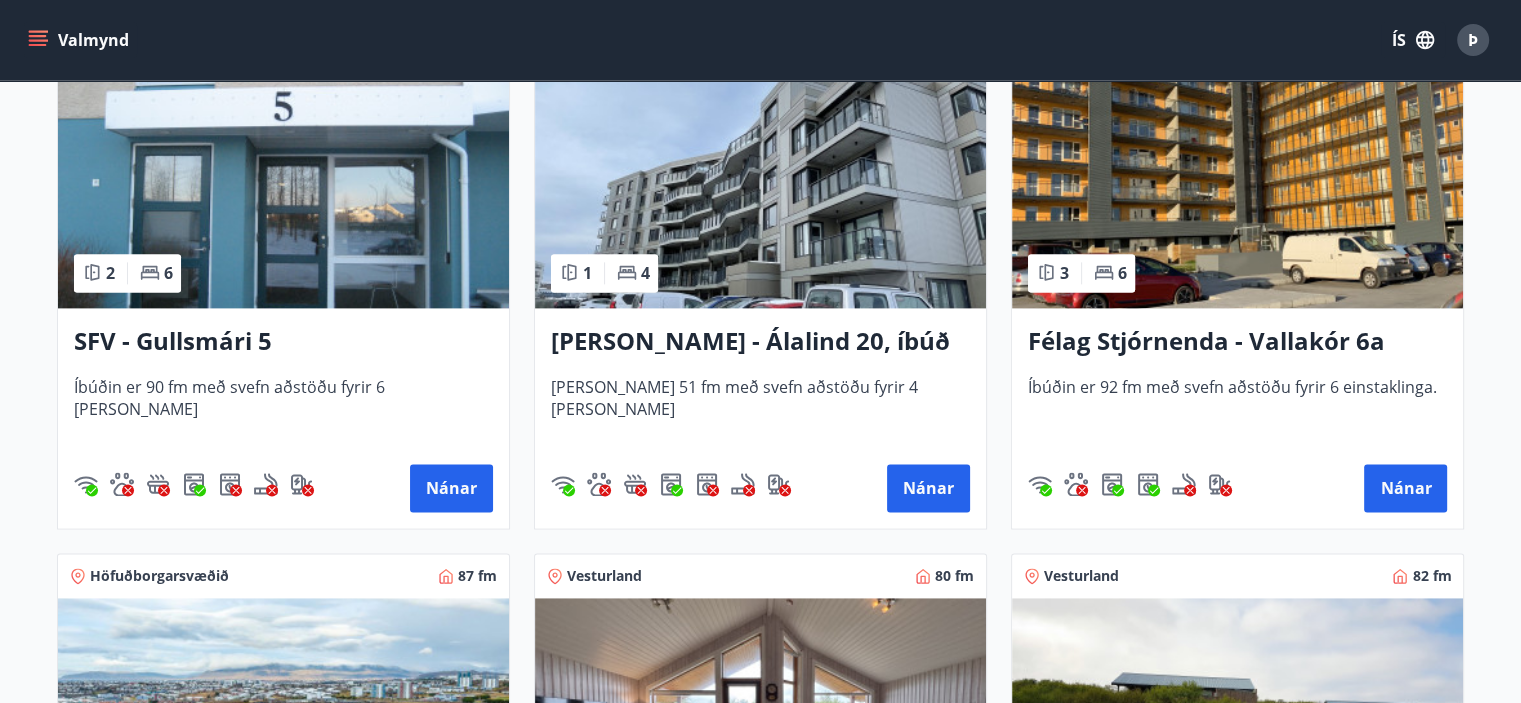 scroll, scrollTop: 2615, scrollLeft: 0, axis: vertical 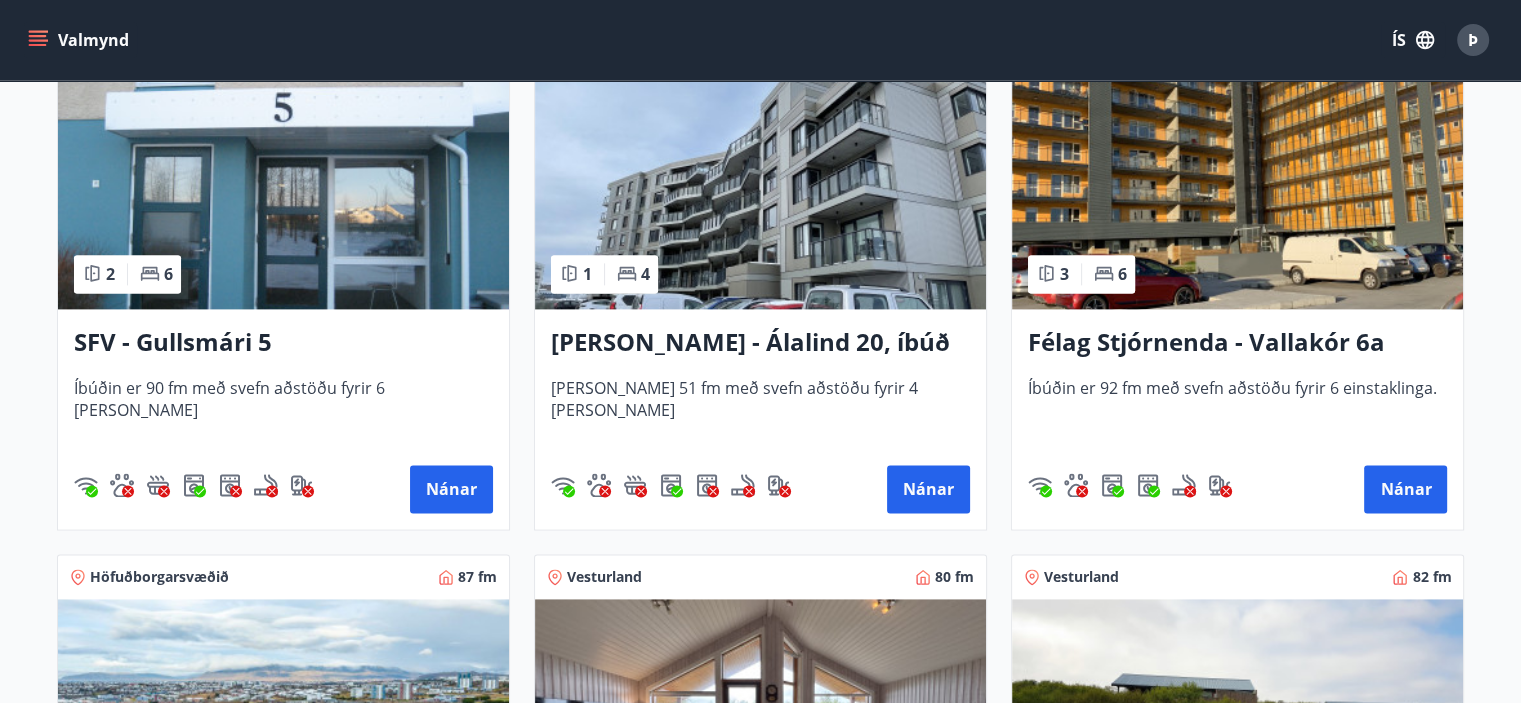 click at bounding box center [283, 183] 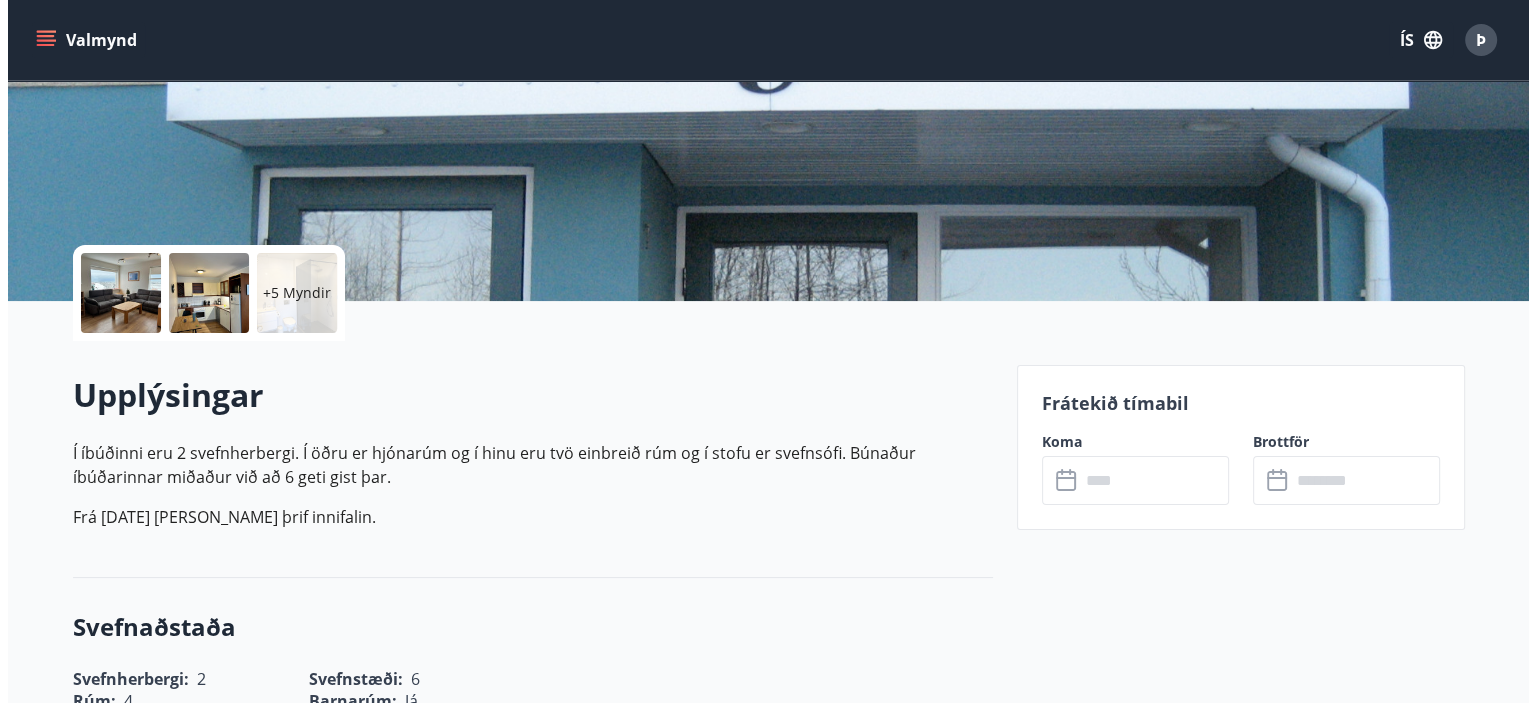 scroll, scrollTop: 300, scrollLeft: 0, axis: vertical 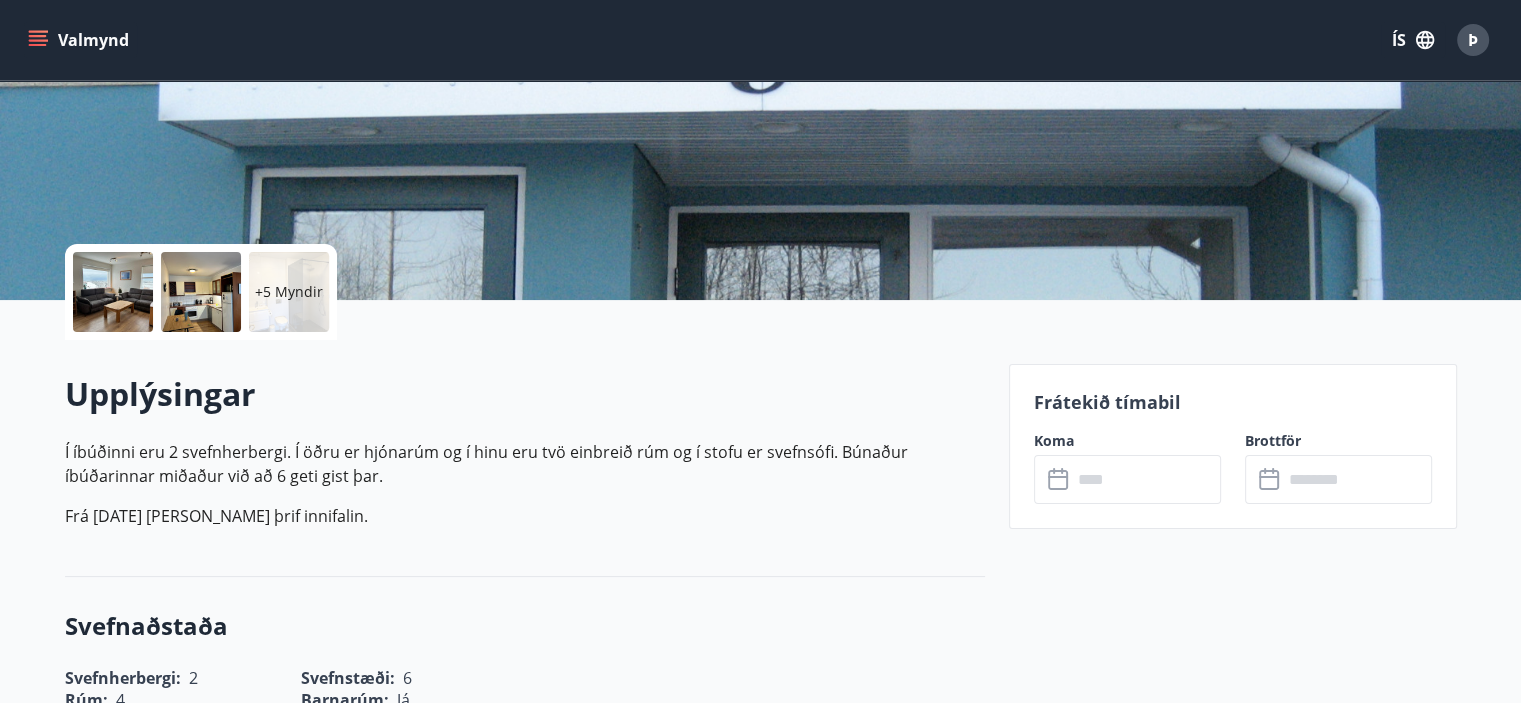 click on "+5 Myndir" at bounding box center [289, 292] 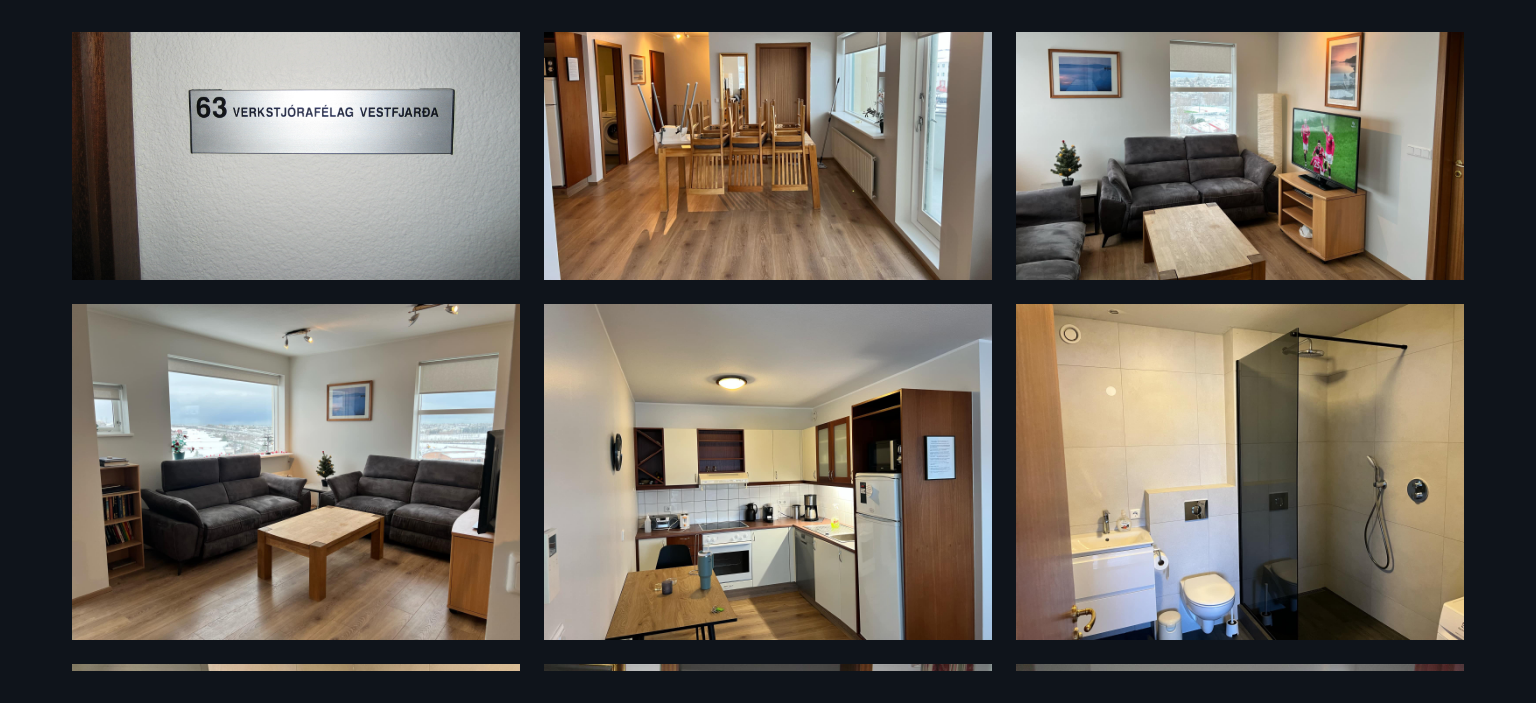 scroll, scrollTop: 0, scrollLeft: 0, axis: both 